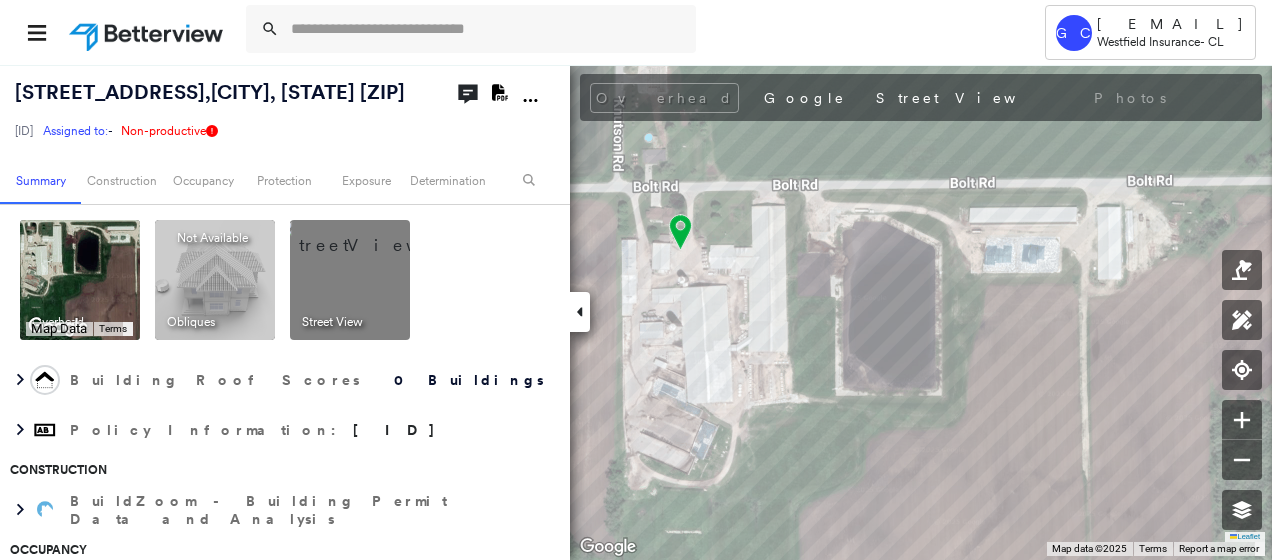scroll, scrollTop: 0, scrollLeft: 0, axis: both 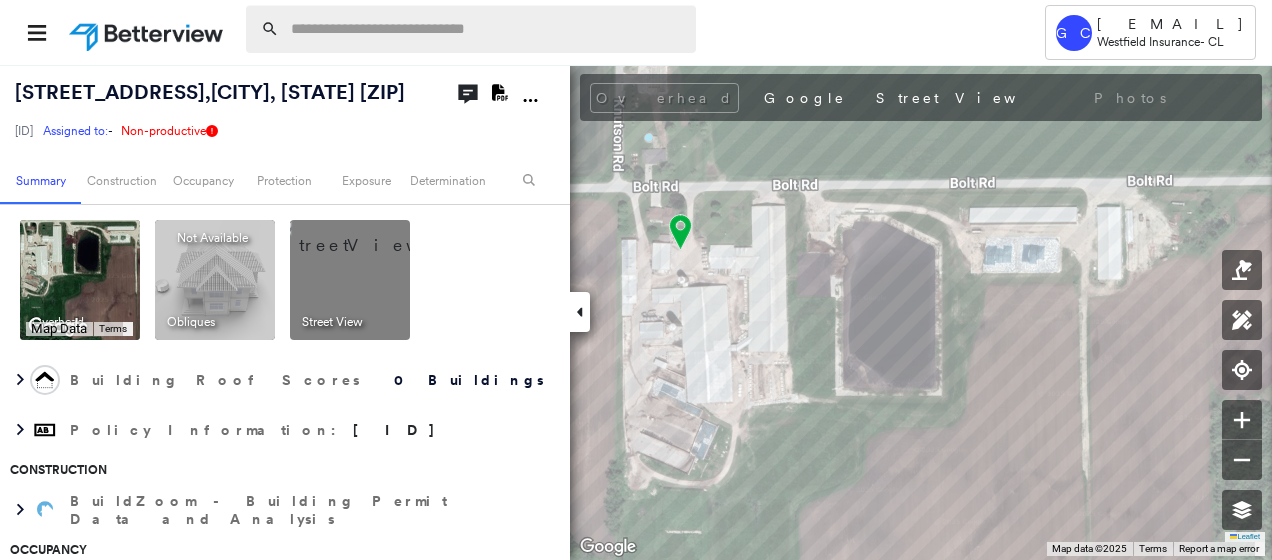 click at bounding box center [487, 29] 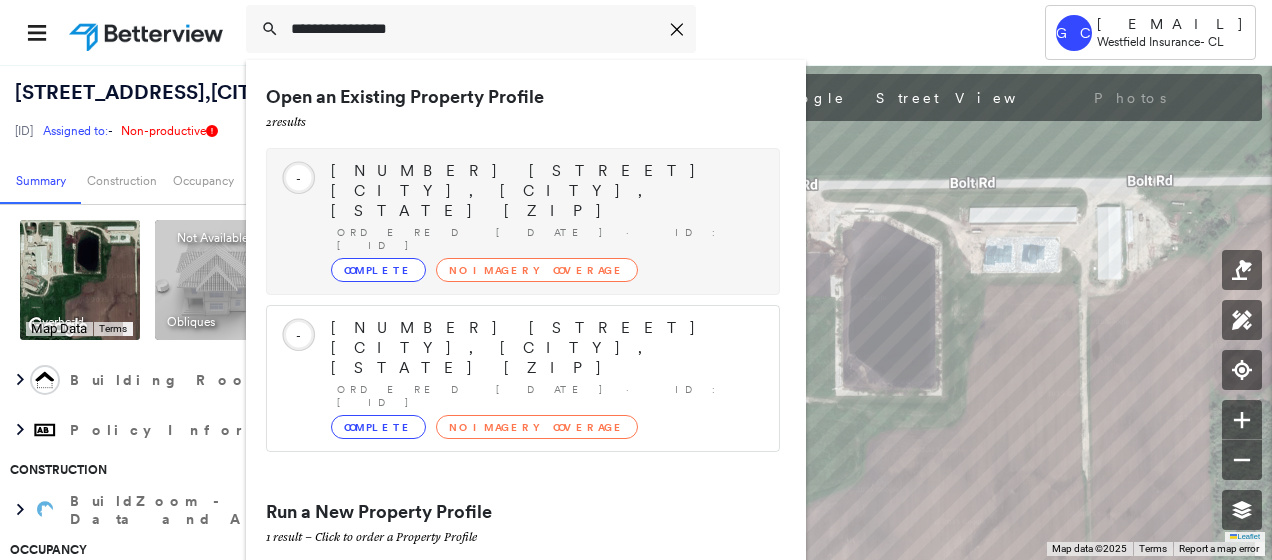 type on "**********" 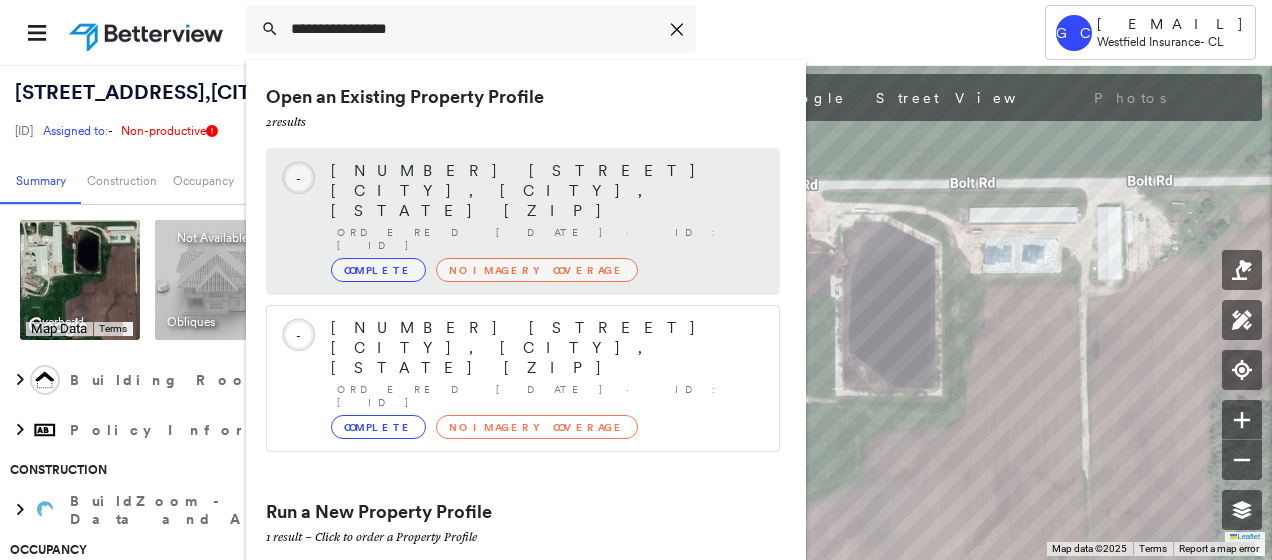 click on "Complete" at bounding box center (378, 270) 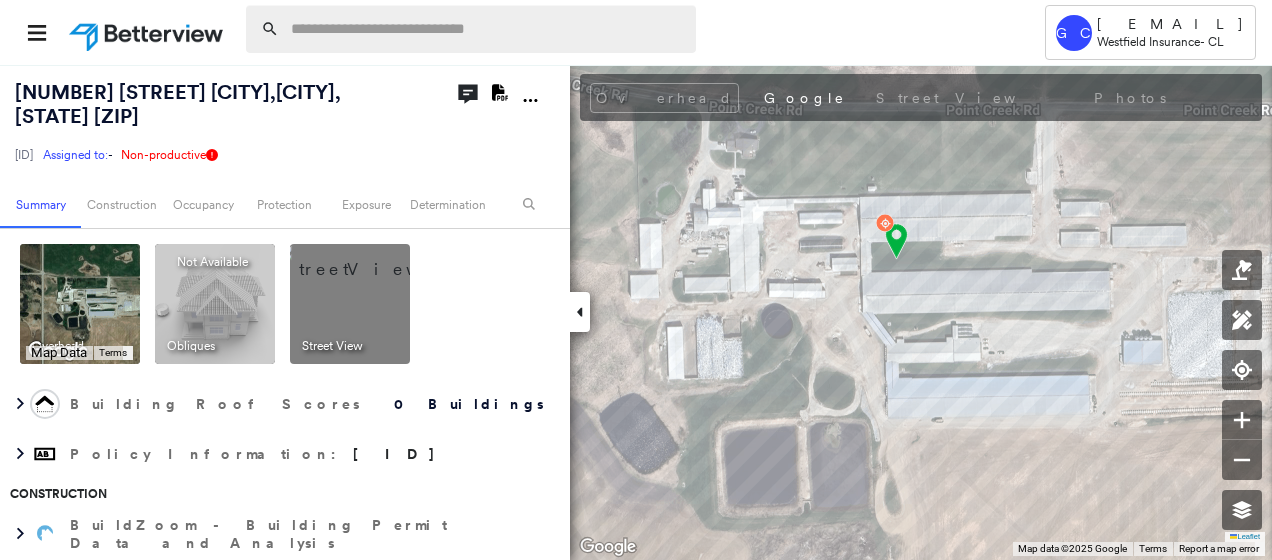 click at bounding box center (487, 29) 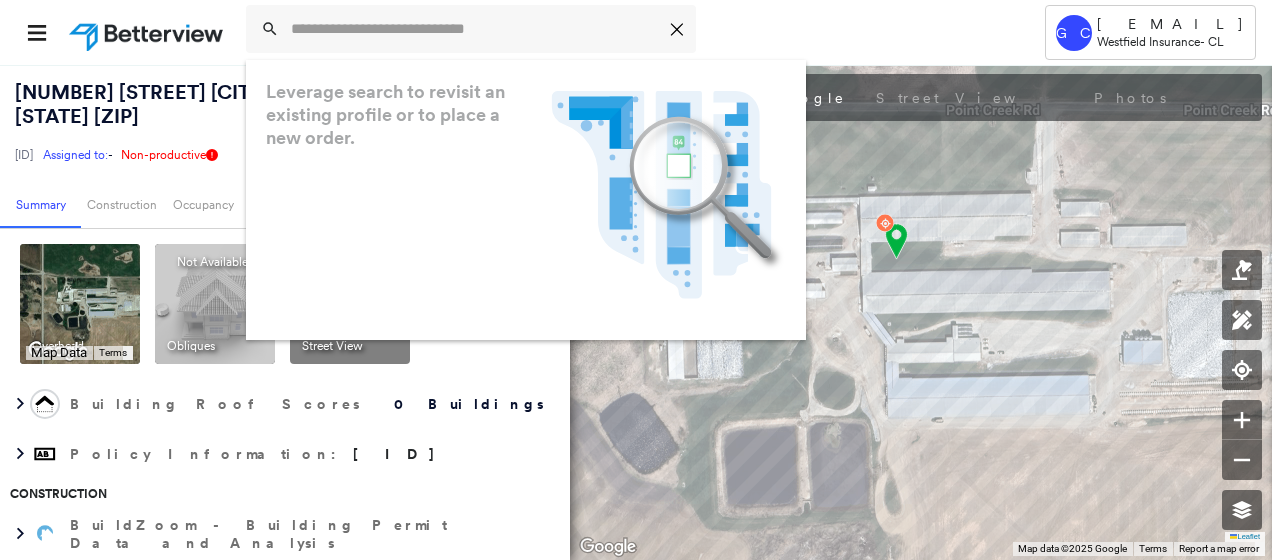 click on ".landscape-no-results-icon_svg__cls-3{fill:#5bafe7}.landscape-no-results-icon_svg__cls-4{fill:#90c5ee}.landscape-no-results-icon_svg__cls-12{fill:#33a4e3}.landscape-no-results-icon_svg__cls-13{fill:#fff}.landscape-no-results-icon_svg__cls-15{opacity:.3;mix-blend-mode:multiply}.landscape-no-results-icon_svg__cls-17{fill:#00a74f}" 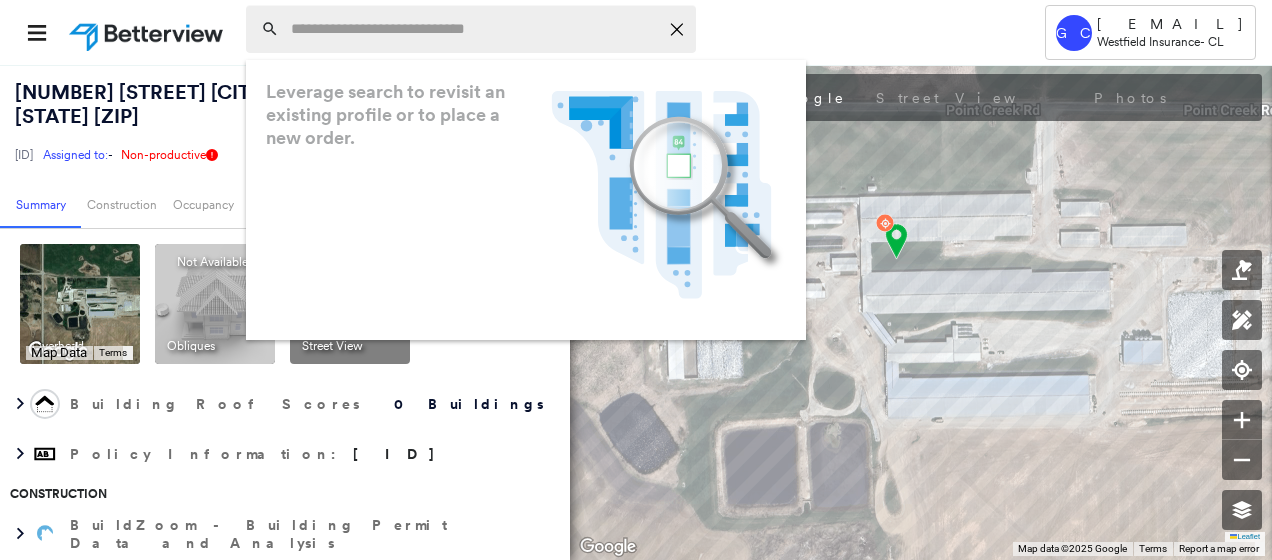 click at bounding box center (474, 29) 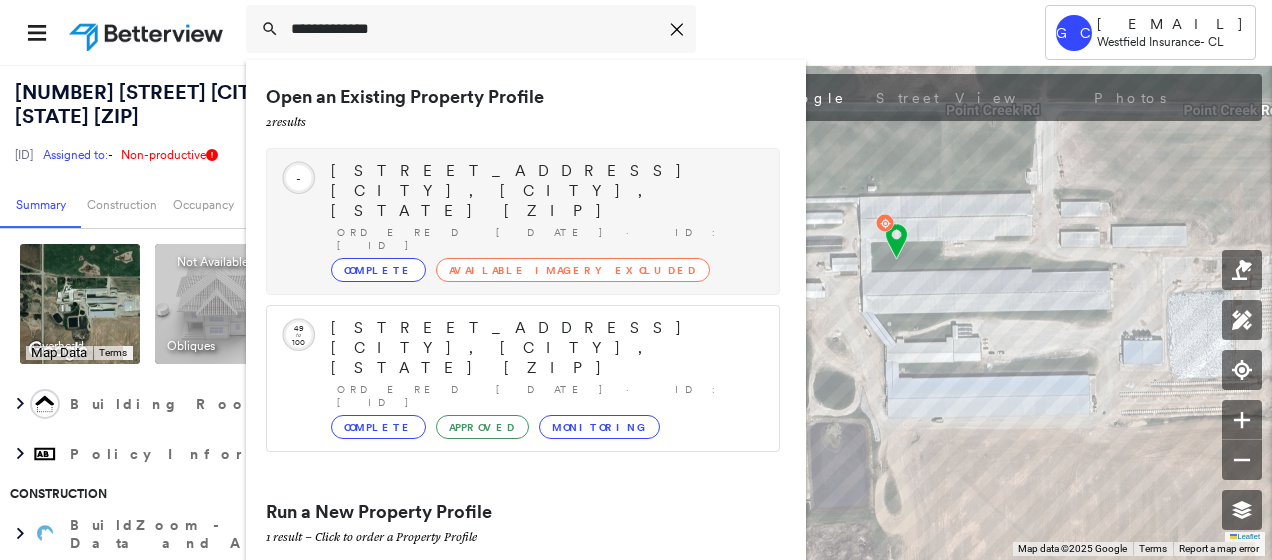 type on "**********" 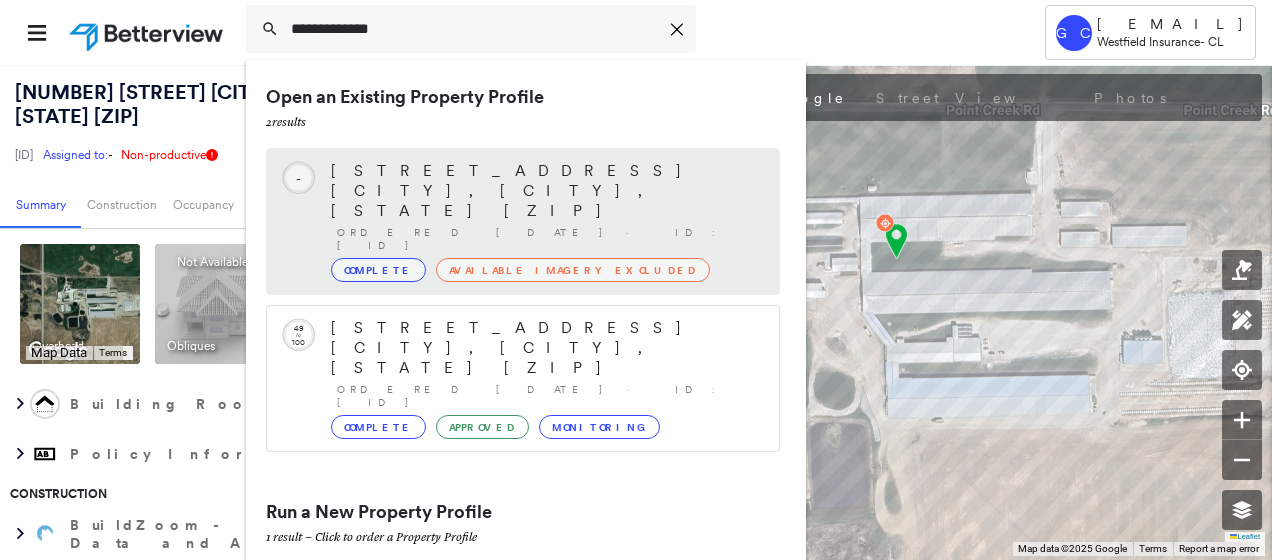 click on "Complete" at bounding box center [378, 270] 